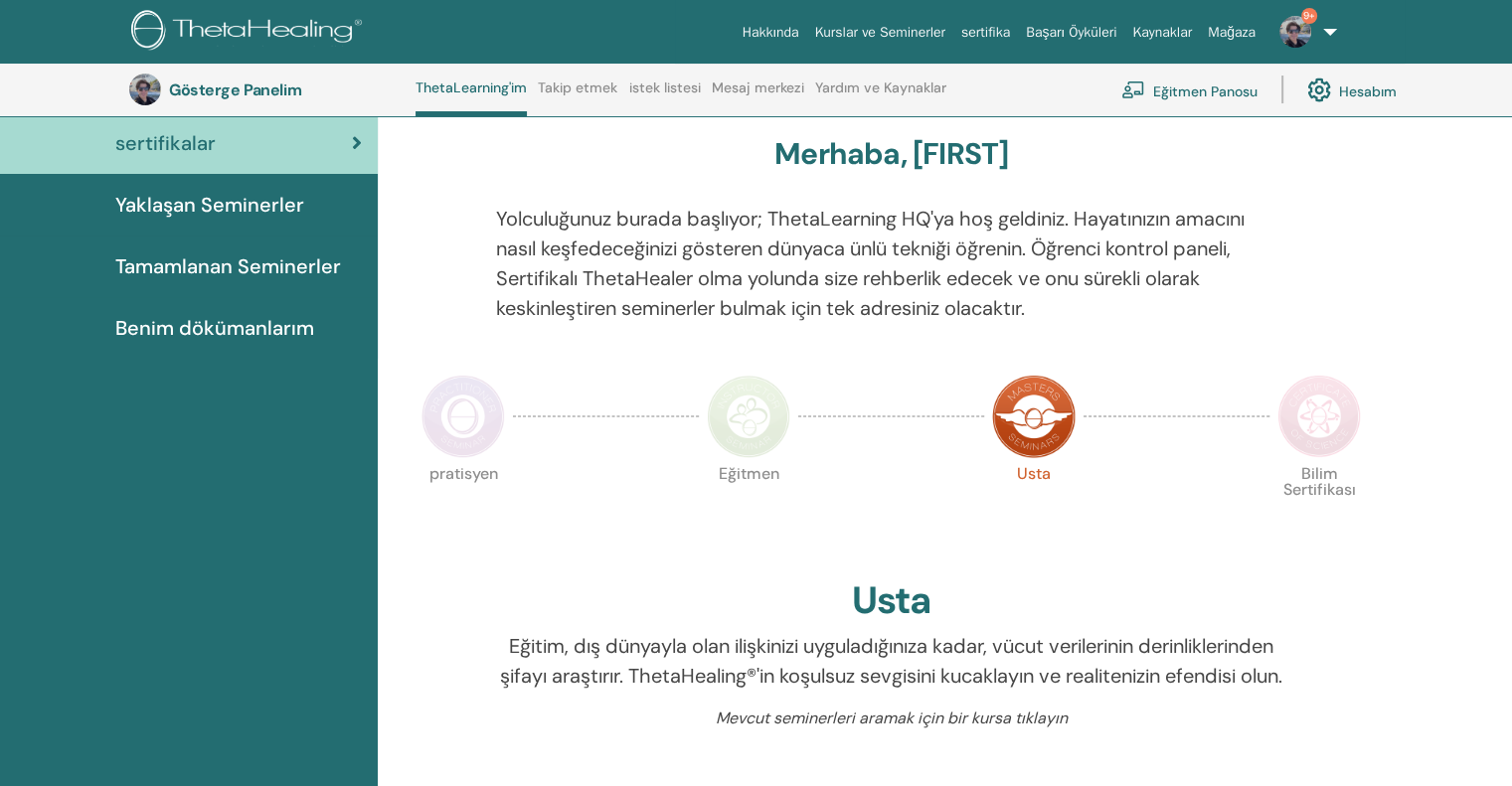 scroll, scrollTop: 0, scrollLeft: 0, axis: both 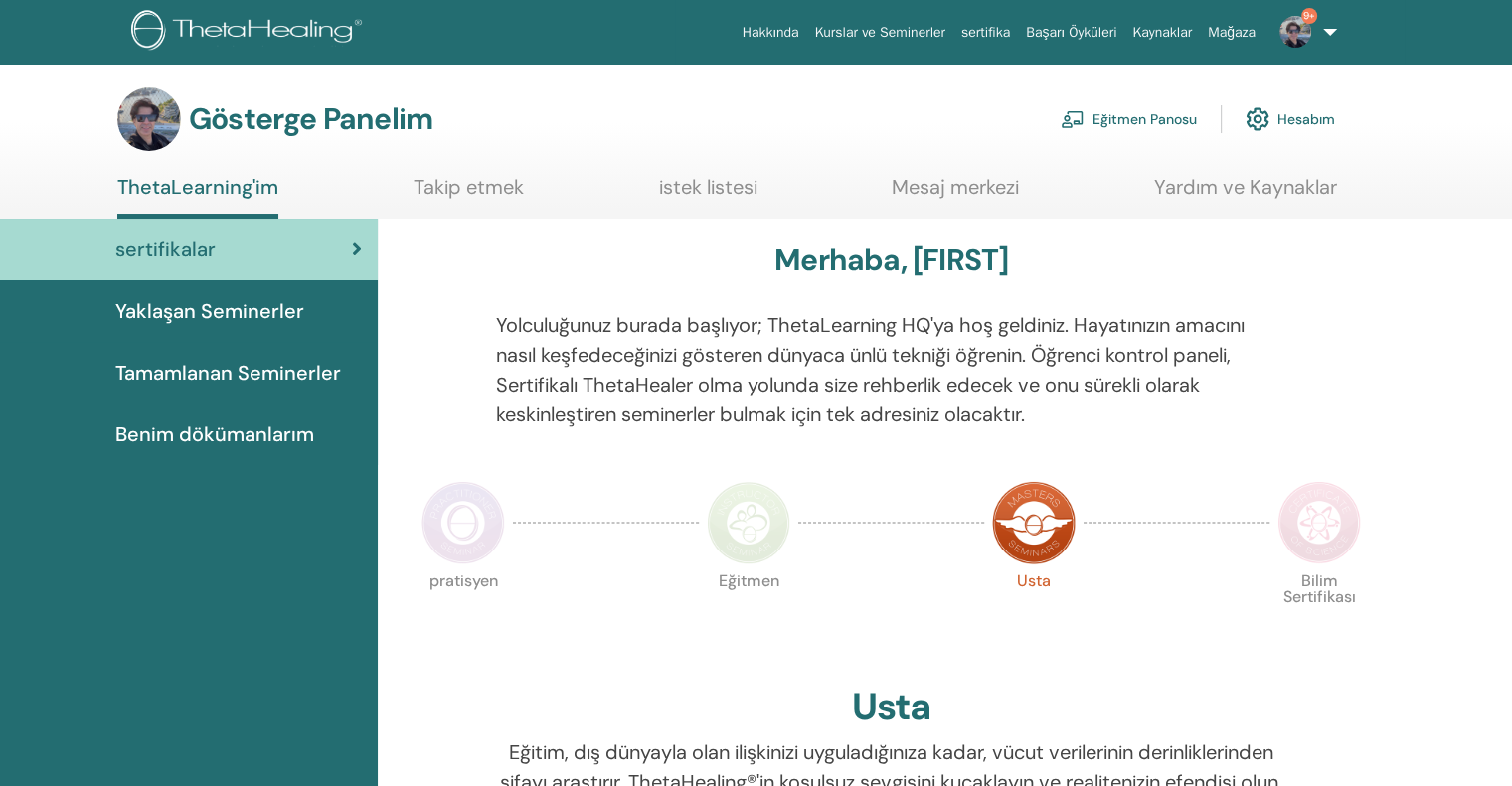 click at bounding box center (1295, 32) 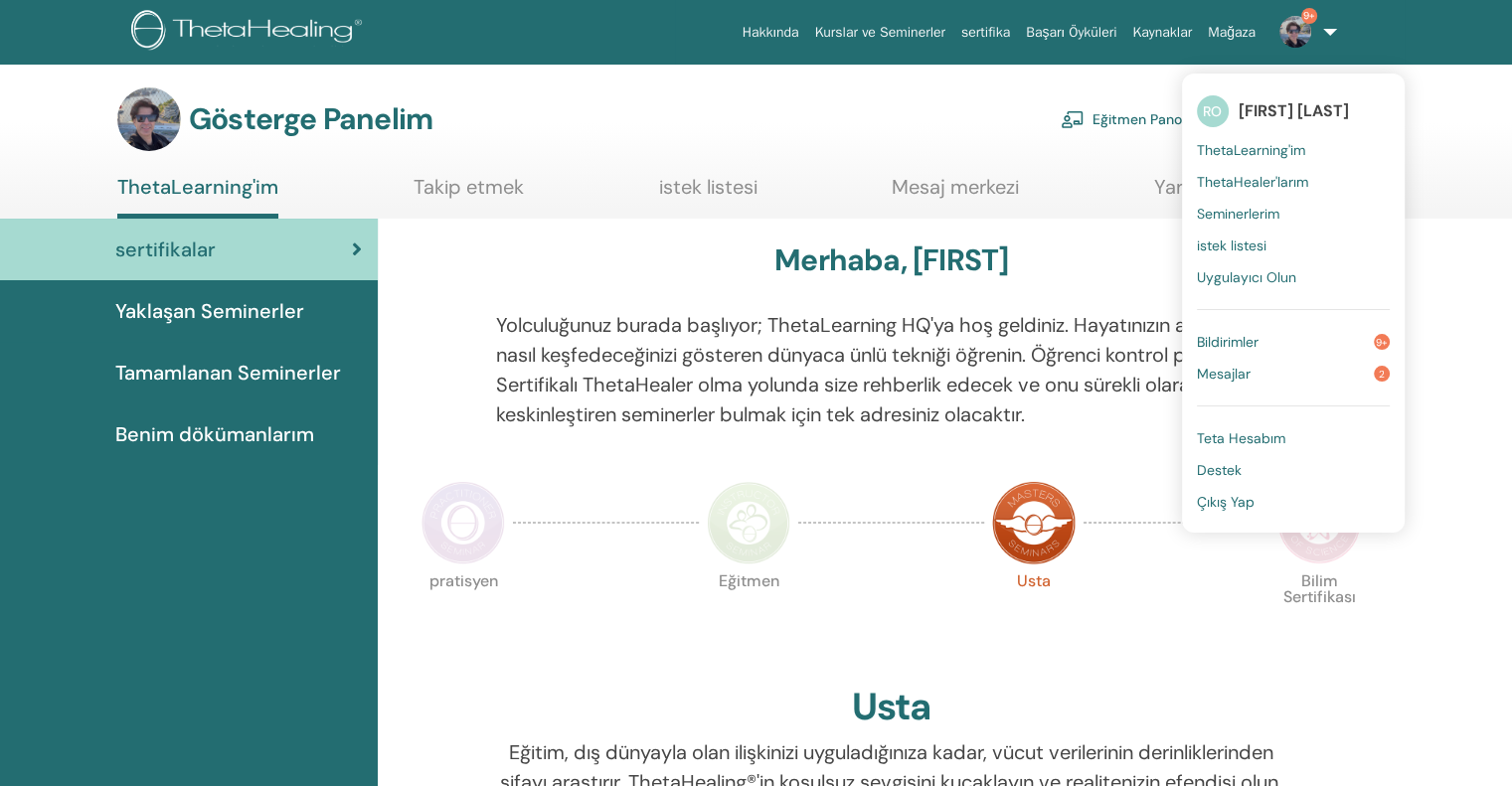 click on "Teta Hesabım" at bounding box center (1241, 438) 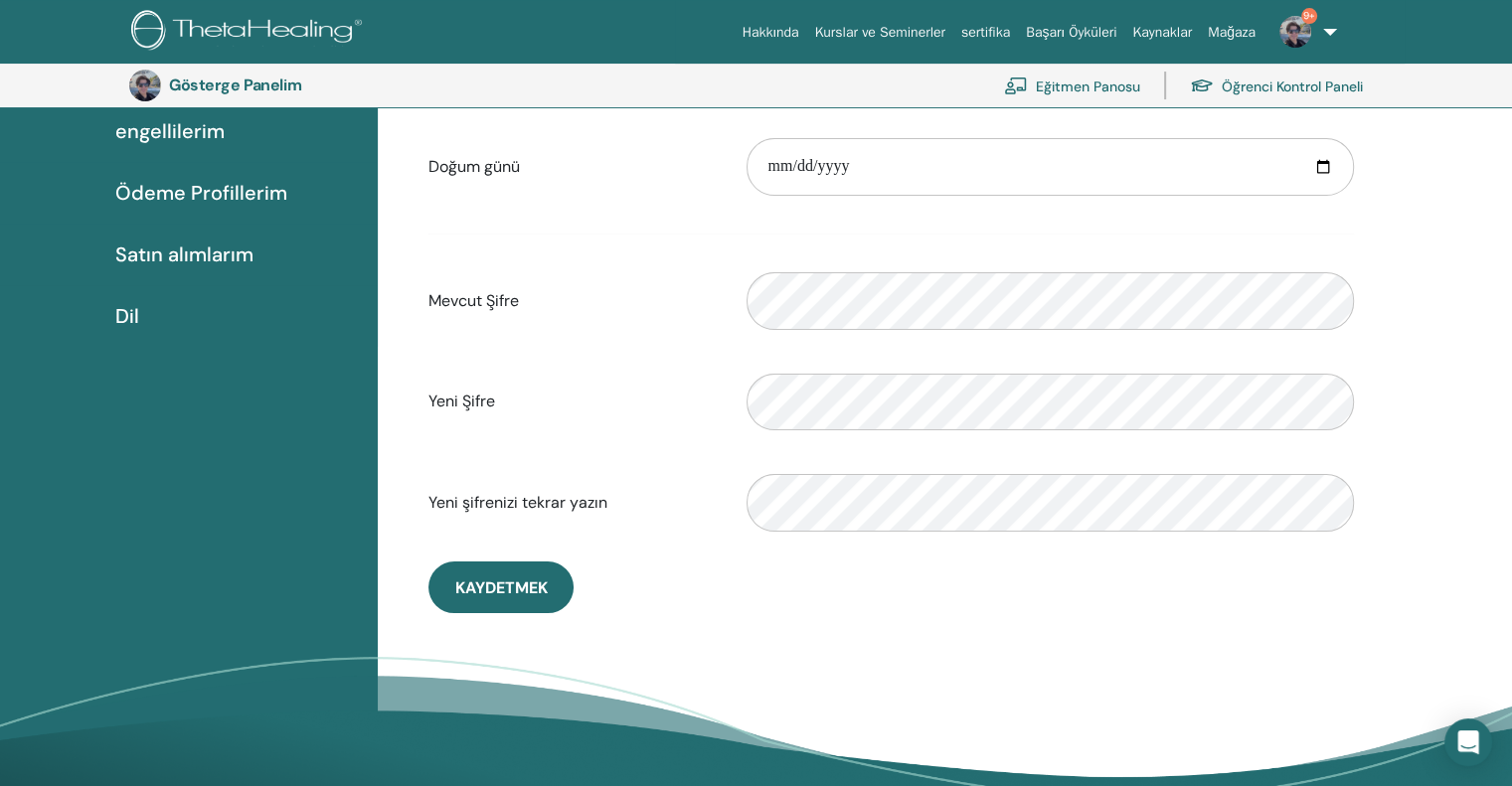 scroll, scrollTop: 242, scrollLeft: 0, axis: vertical 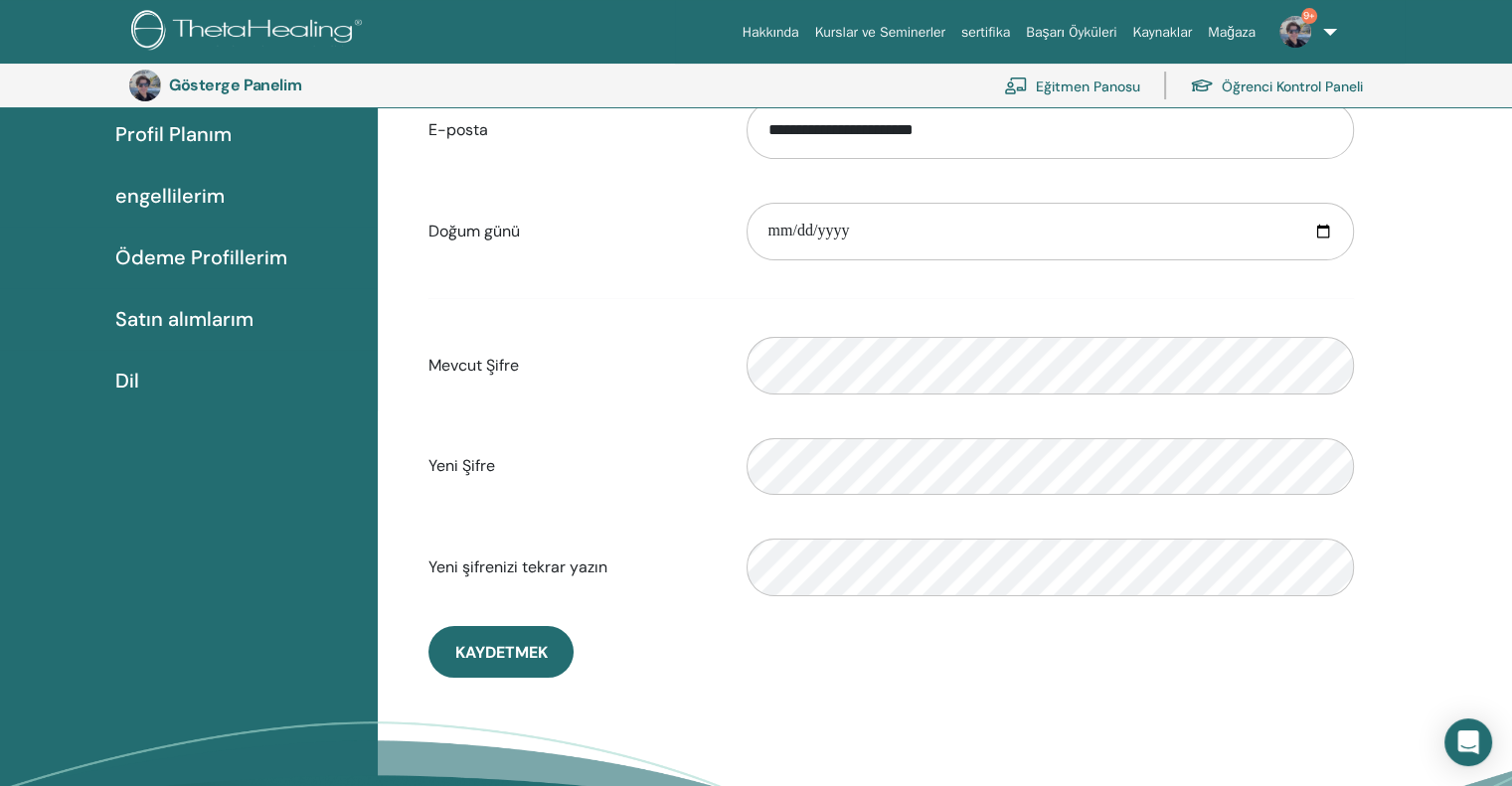 click on "**********" at bounding box center (891, 341) 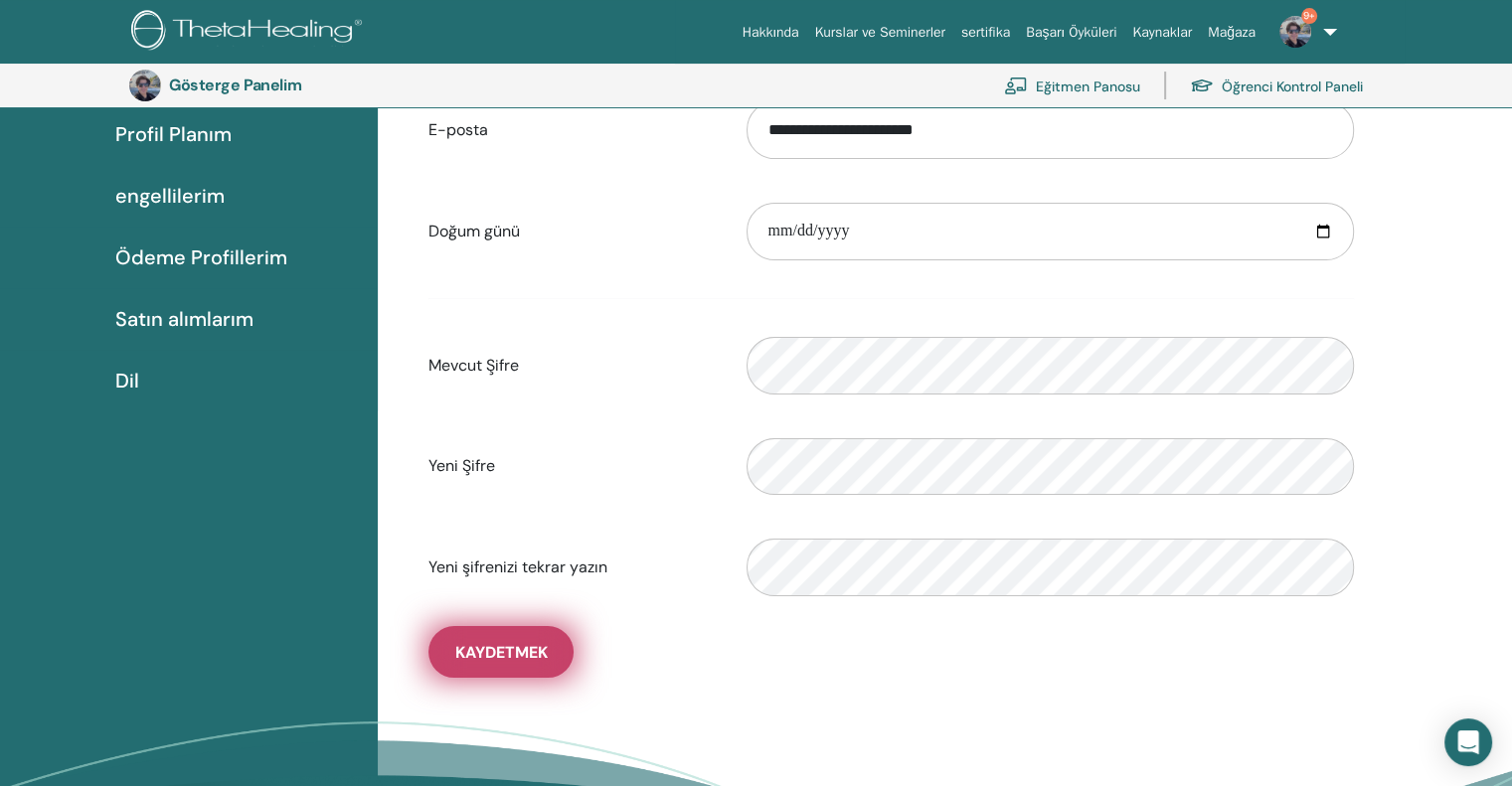 click on "Kaydetmek" at bounding box center (501, 652) 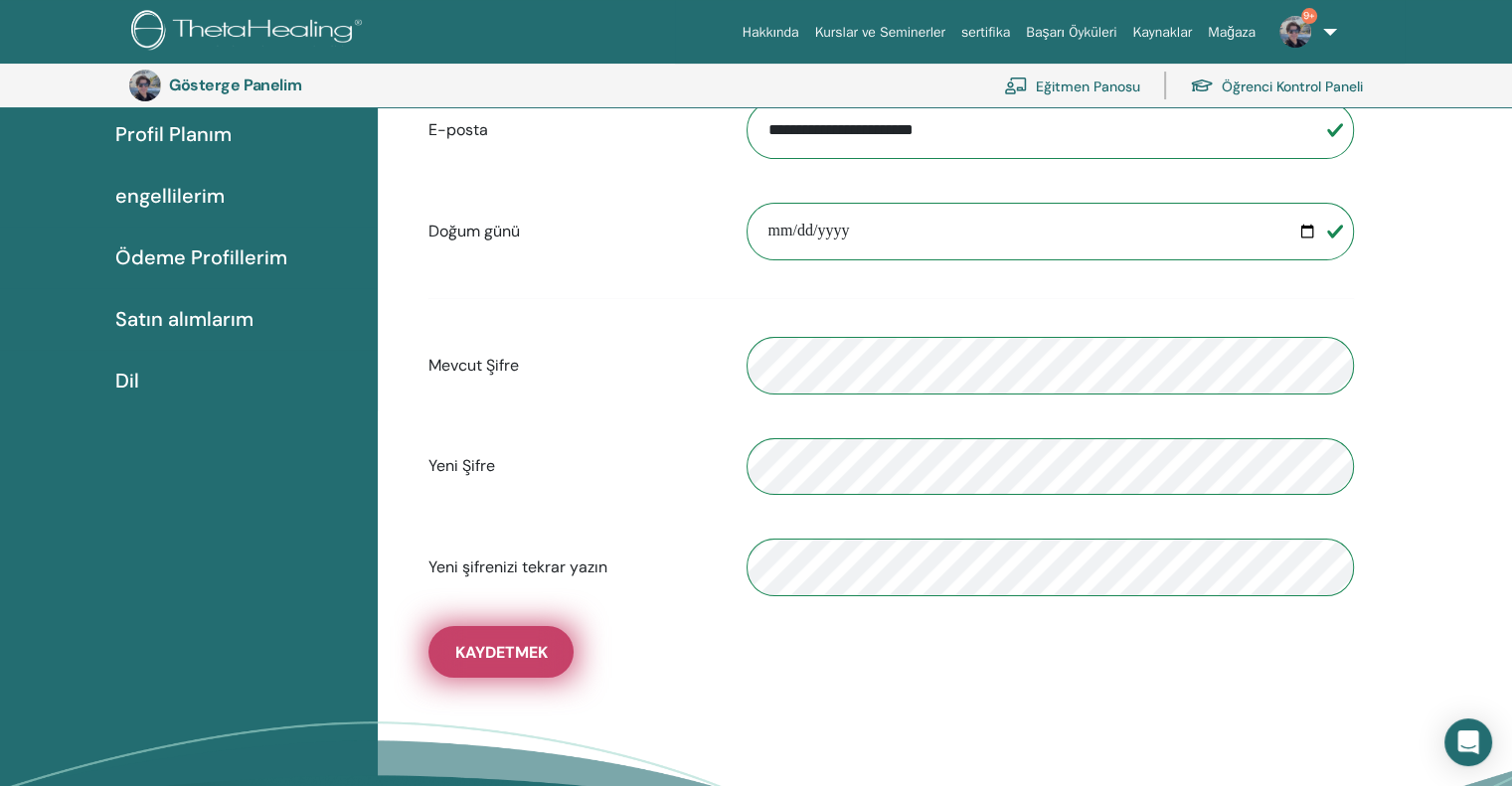 click on "Kaydetmek" at bounding box center [501, 652] 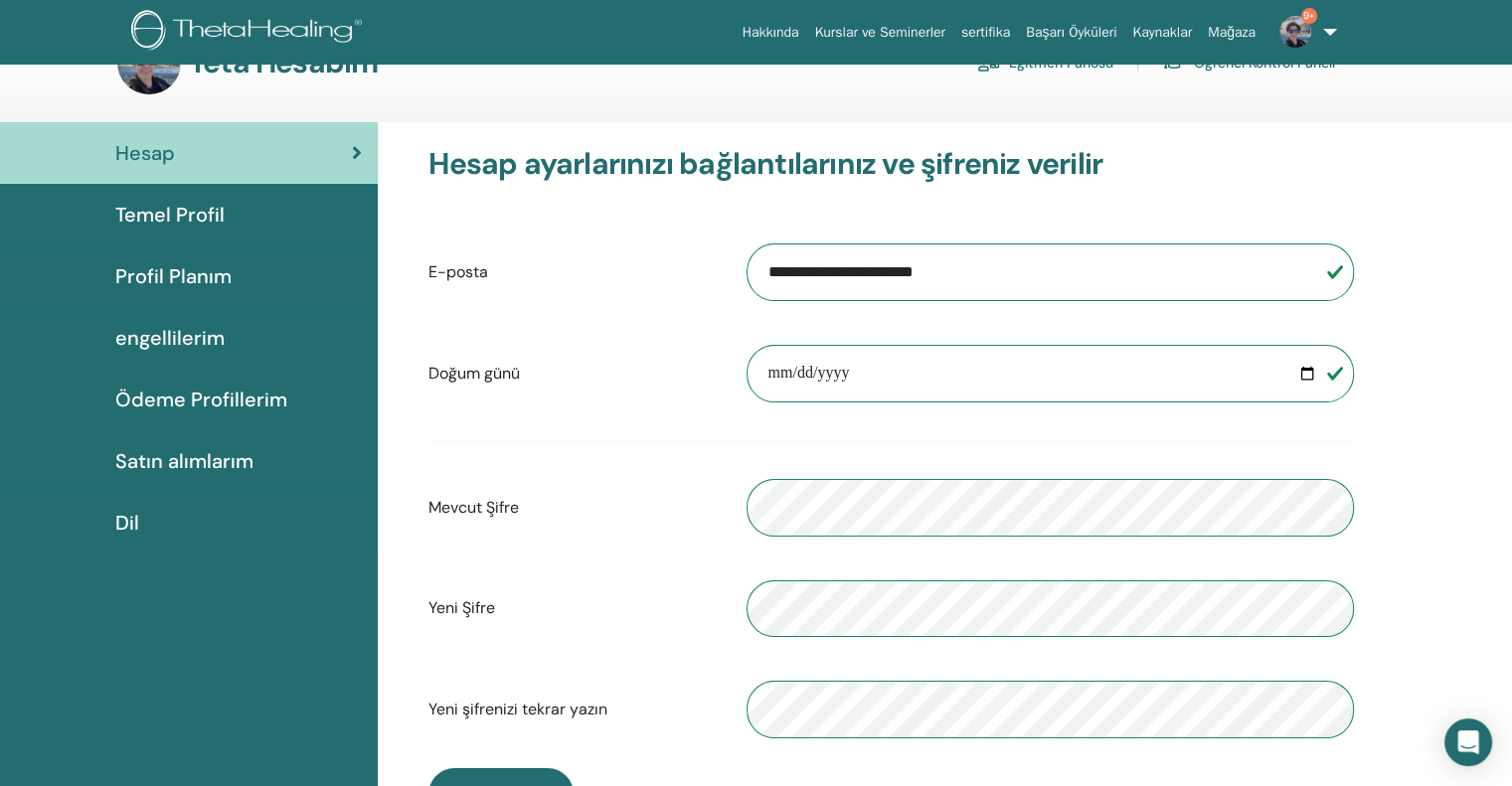 scroll, scrollTop: 0, scrollLeft: 0, axis: both 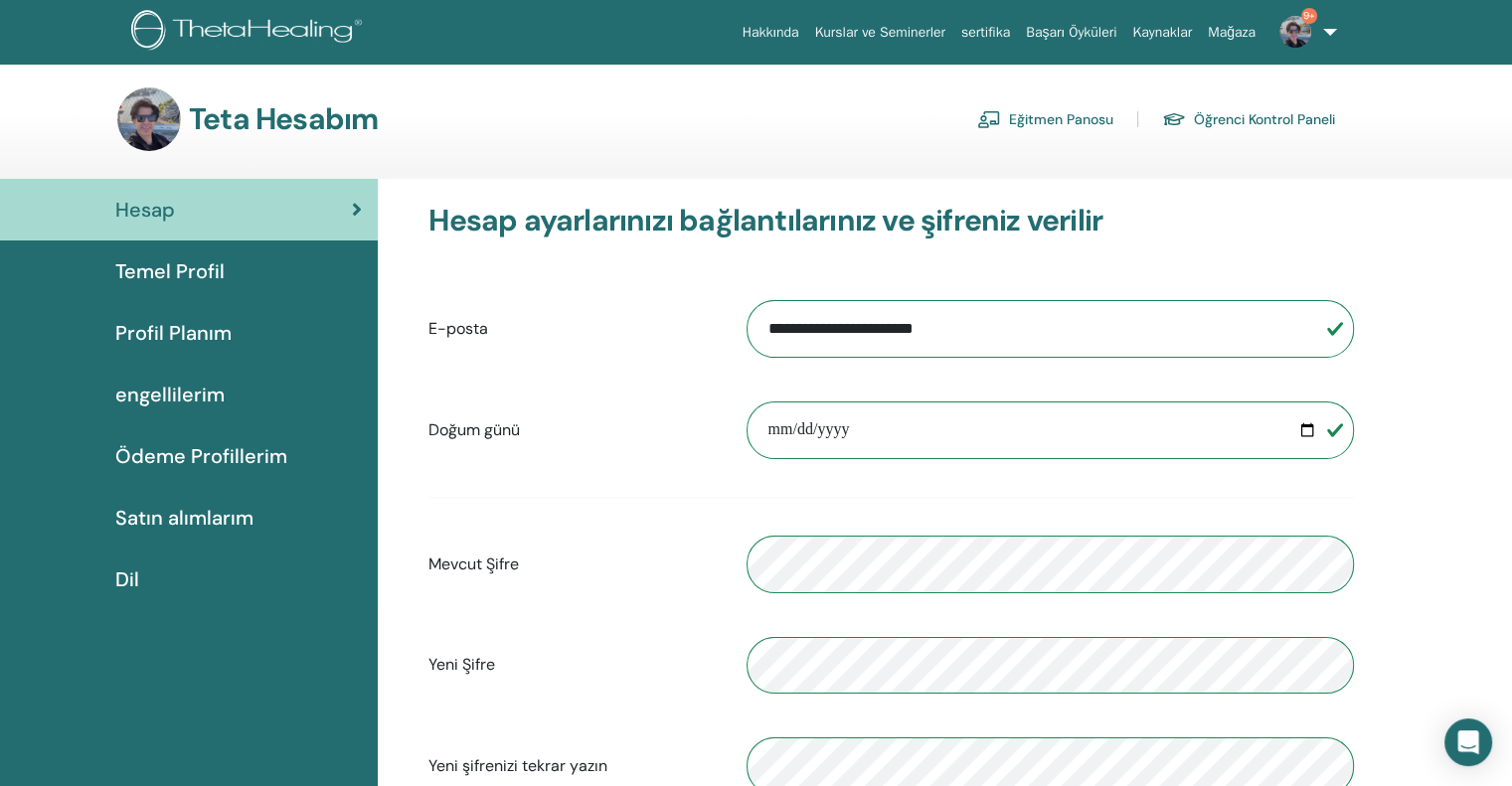 click on "Temel Profil" at bounding box center (170, 271) 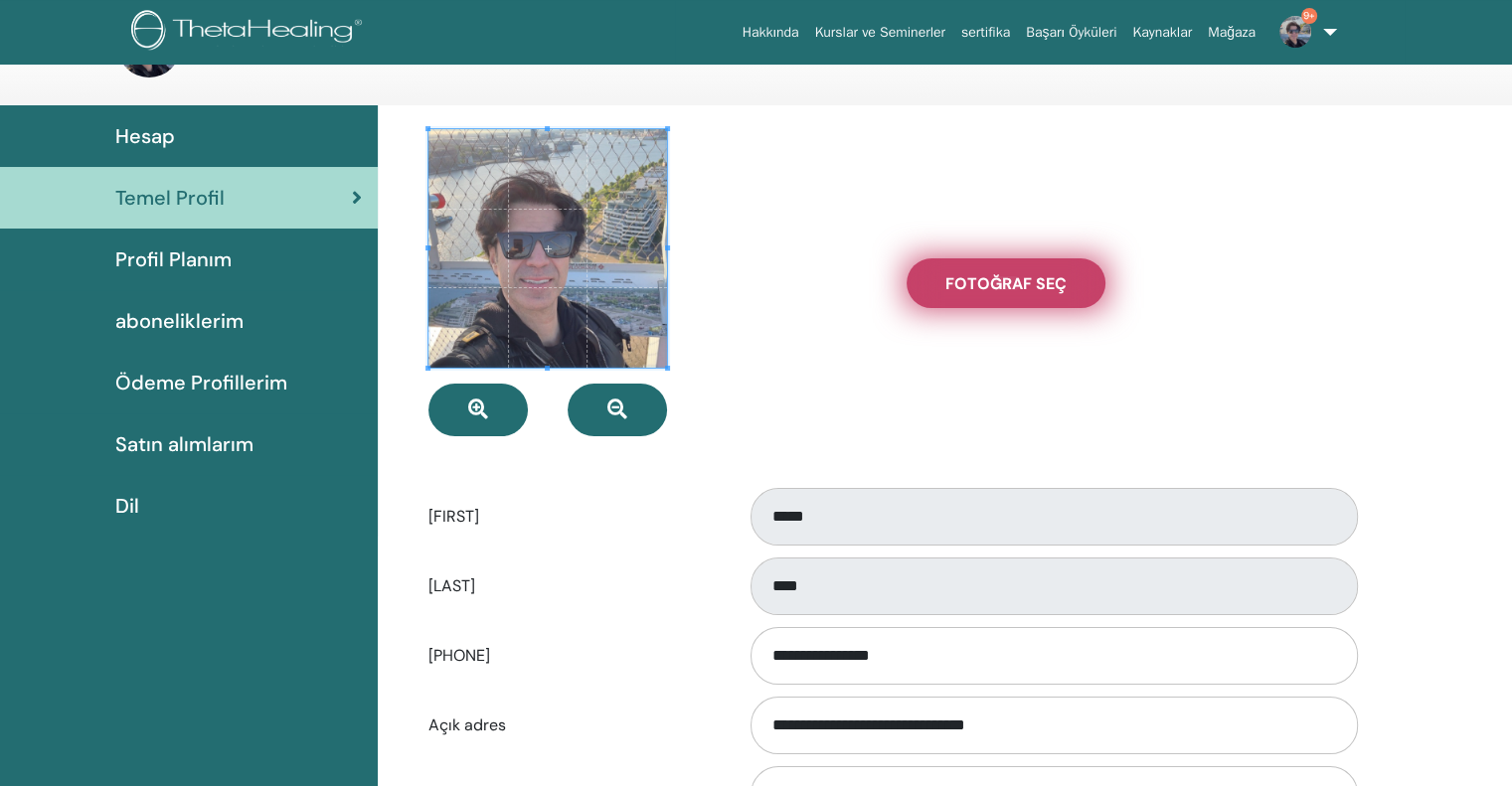 scroll, scrollTop: 0, scrollLeft: 0, axis: both 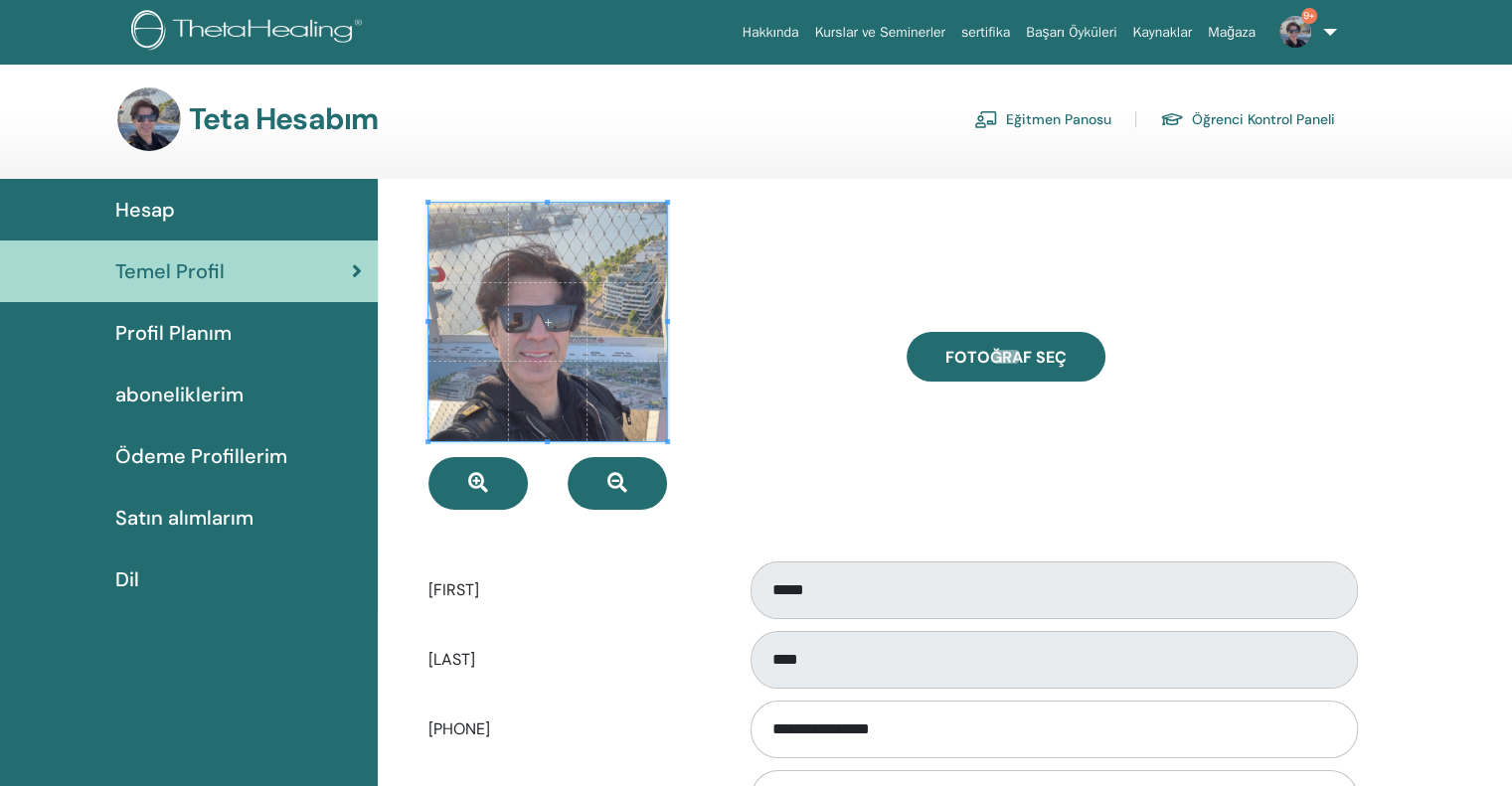 click on "Eğitmen Panosu" at bounding box center [1043, 119] 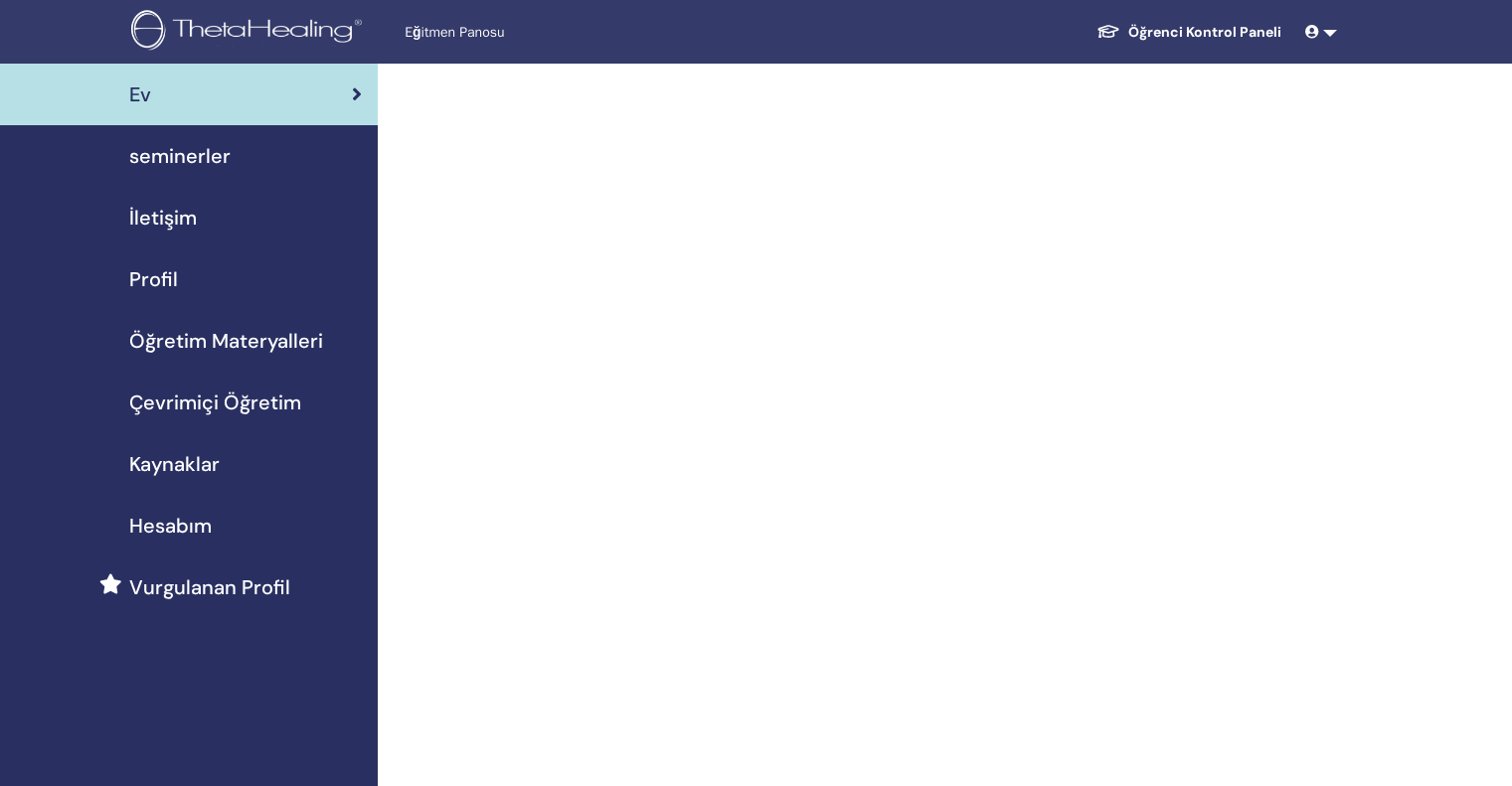 scroll, scrollTop: 0, scrollLeft: 0, axis: both 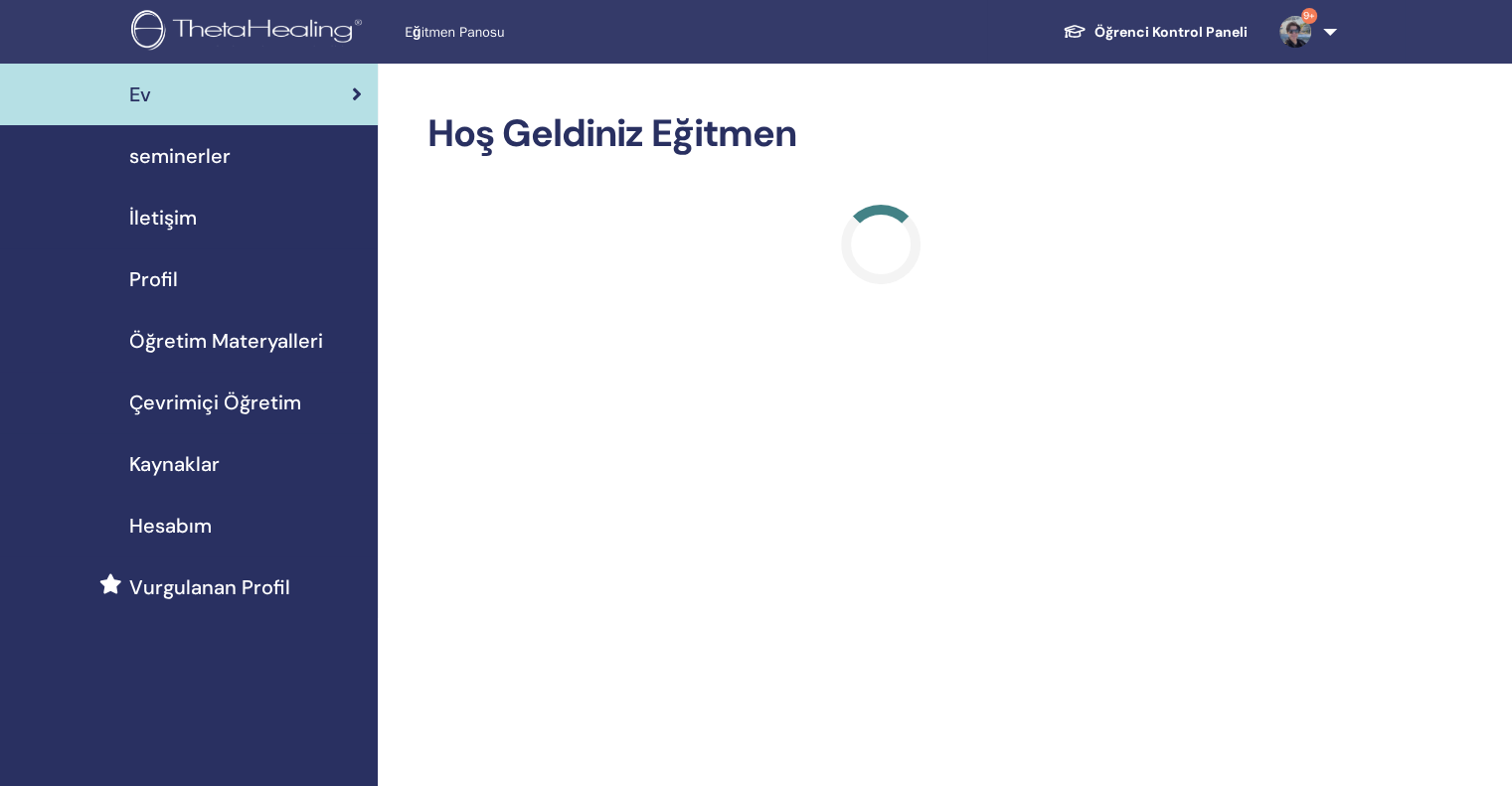 click at bounding box center (1295, 32) 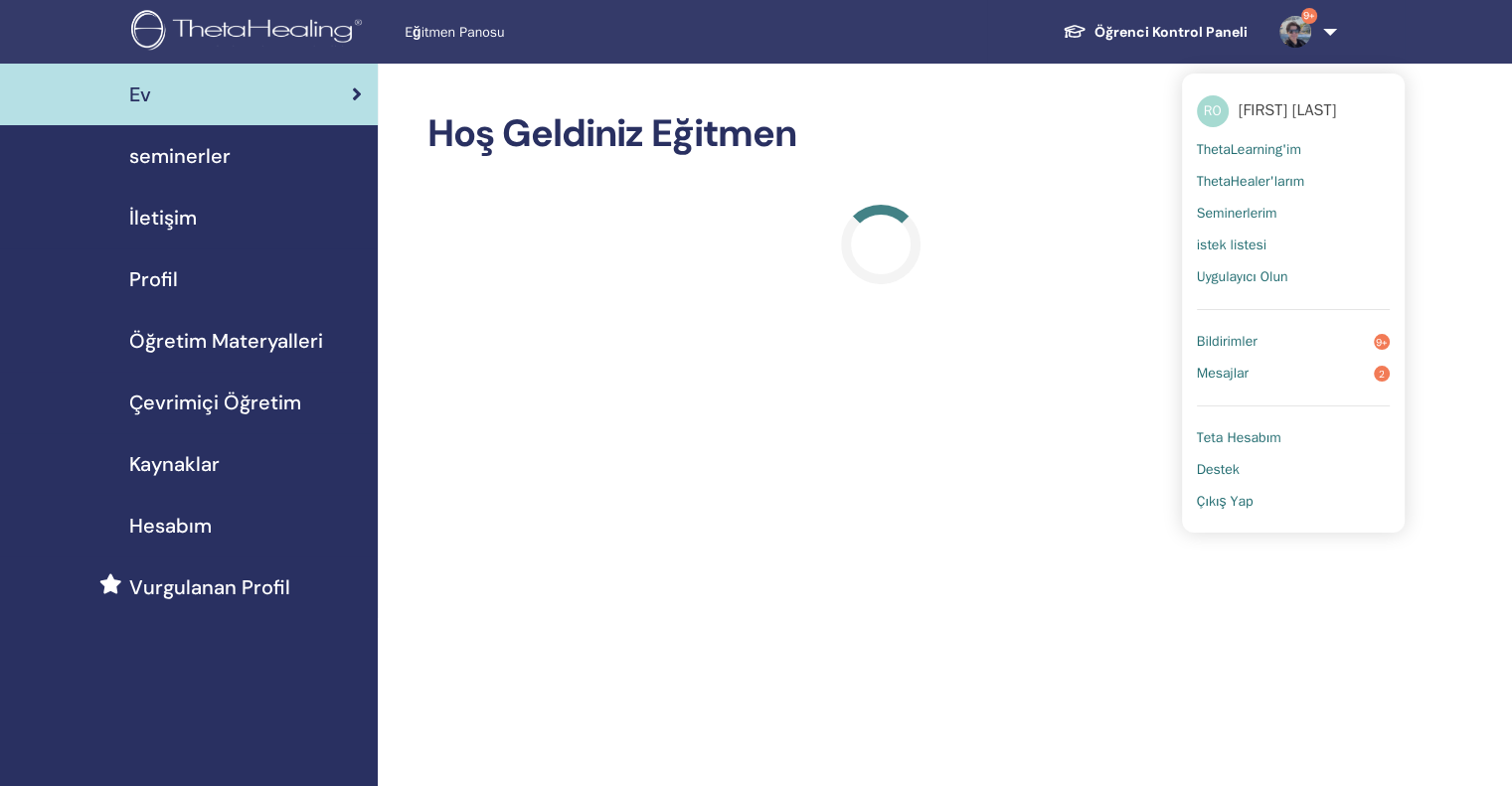 click on "ThetaLearning'im" at bounding box center (1249, 150) 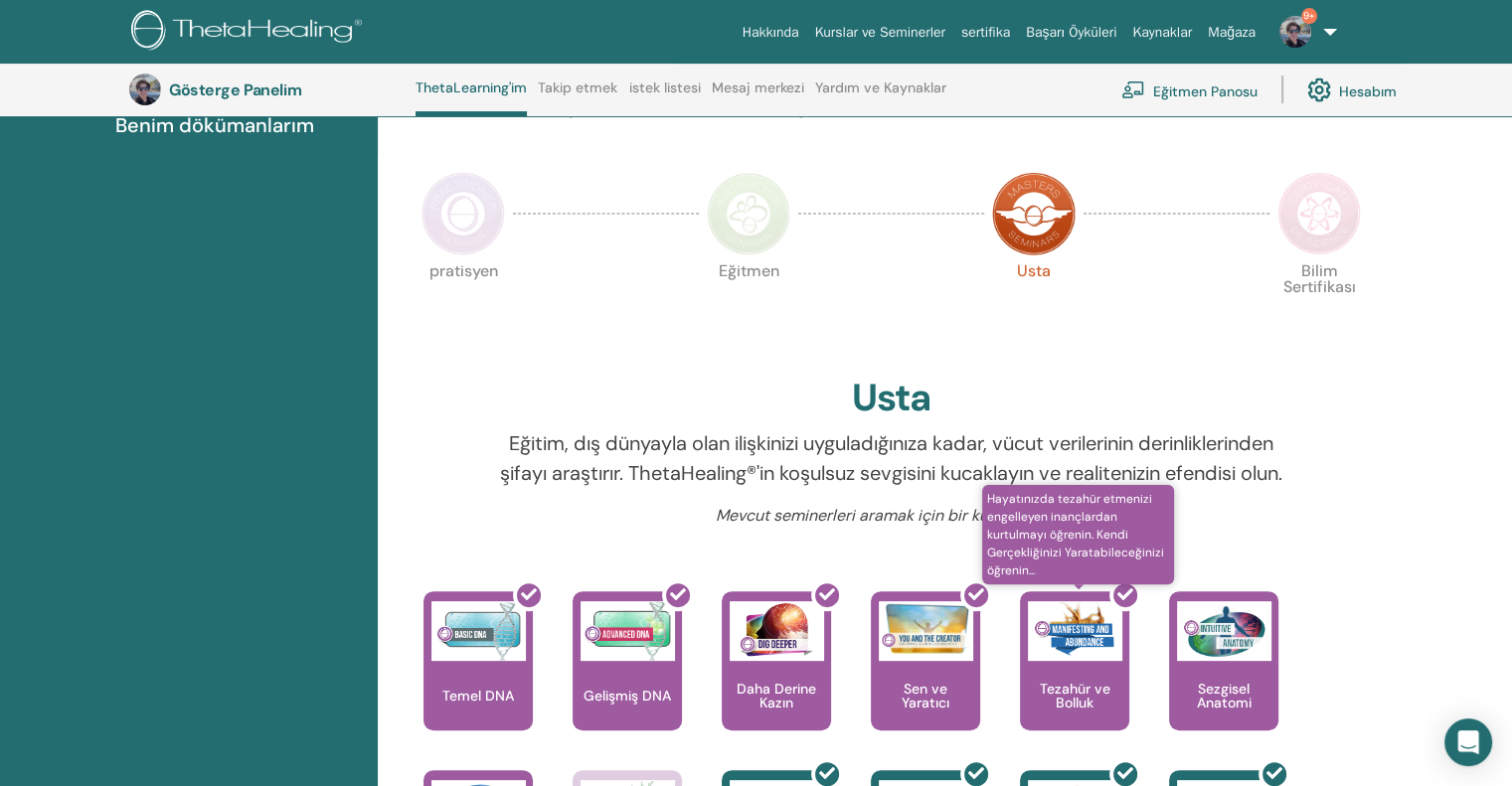 scroll, scrollTop: 0, scrollLeft: 0, axis: both 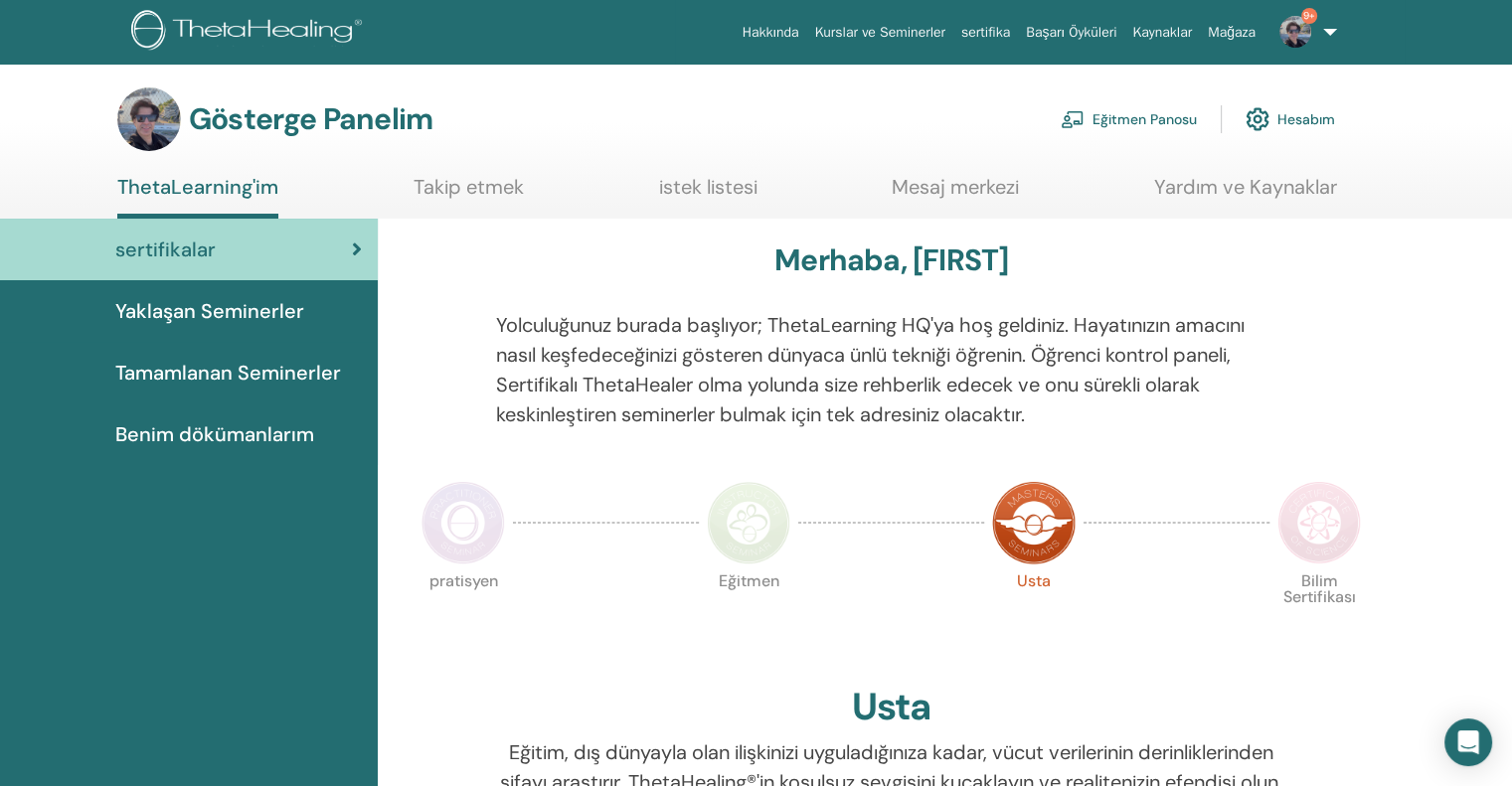 click on "Hesabım" at bounding box center (1306, 120) 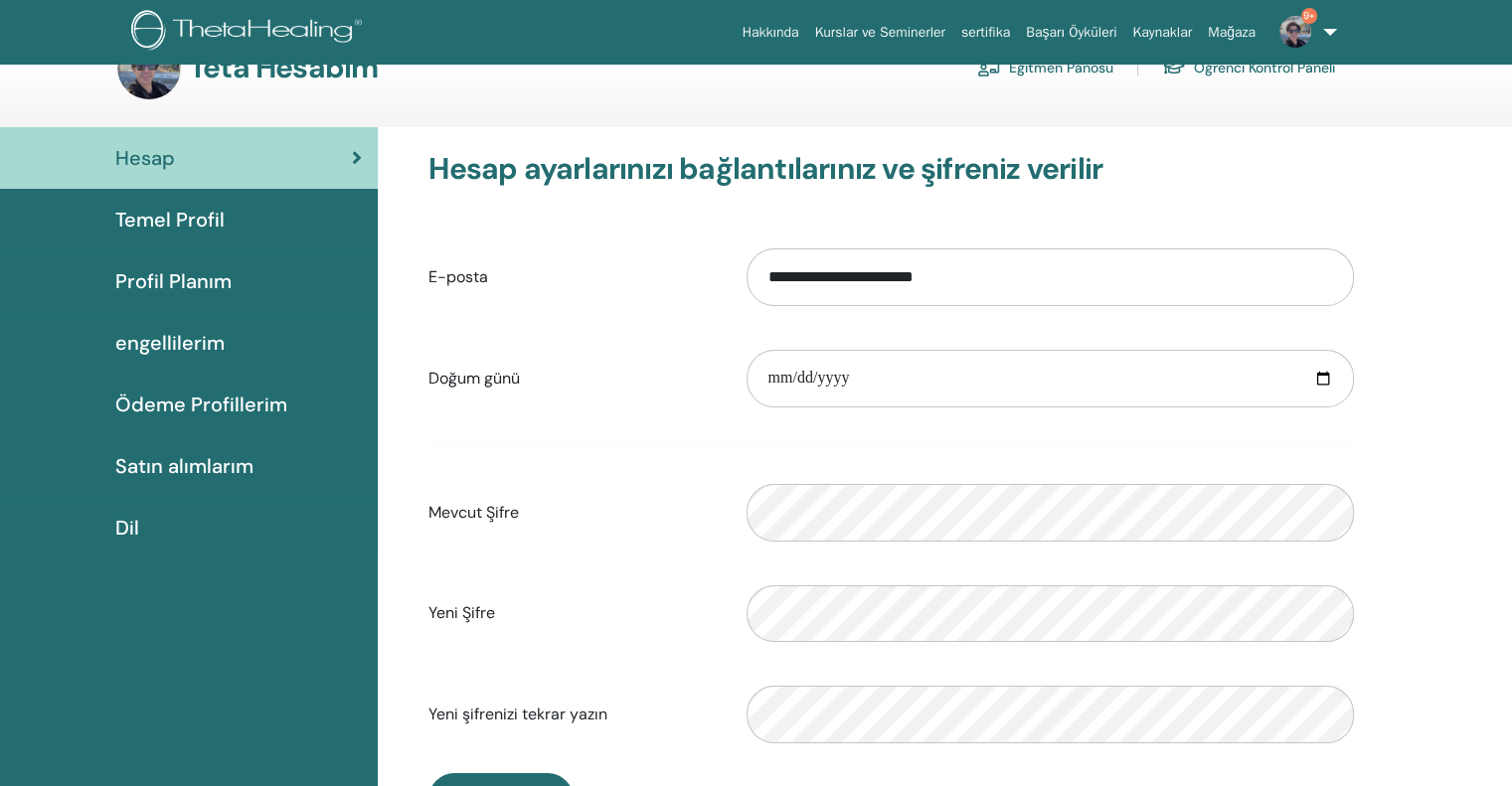 scroll, scrollTop: 0, scrollLeft: 0, axis: both 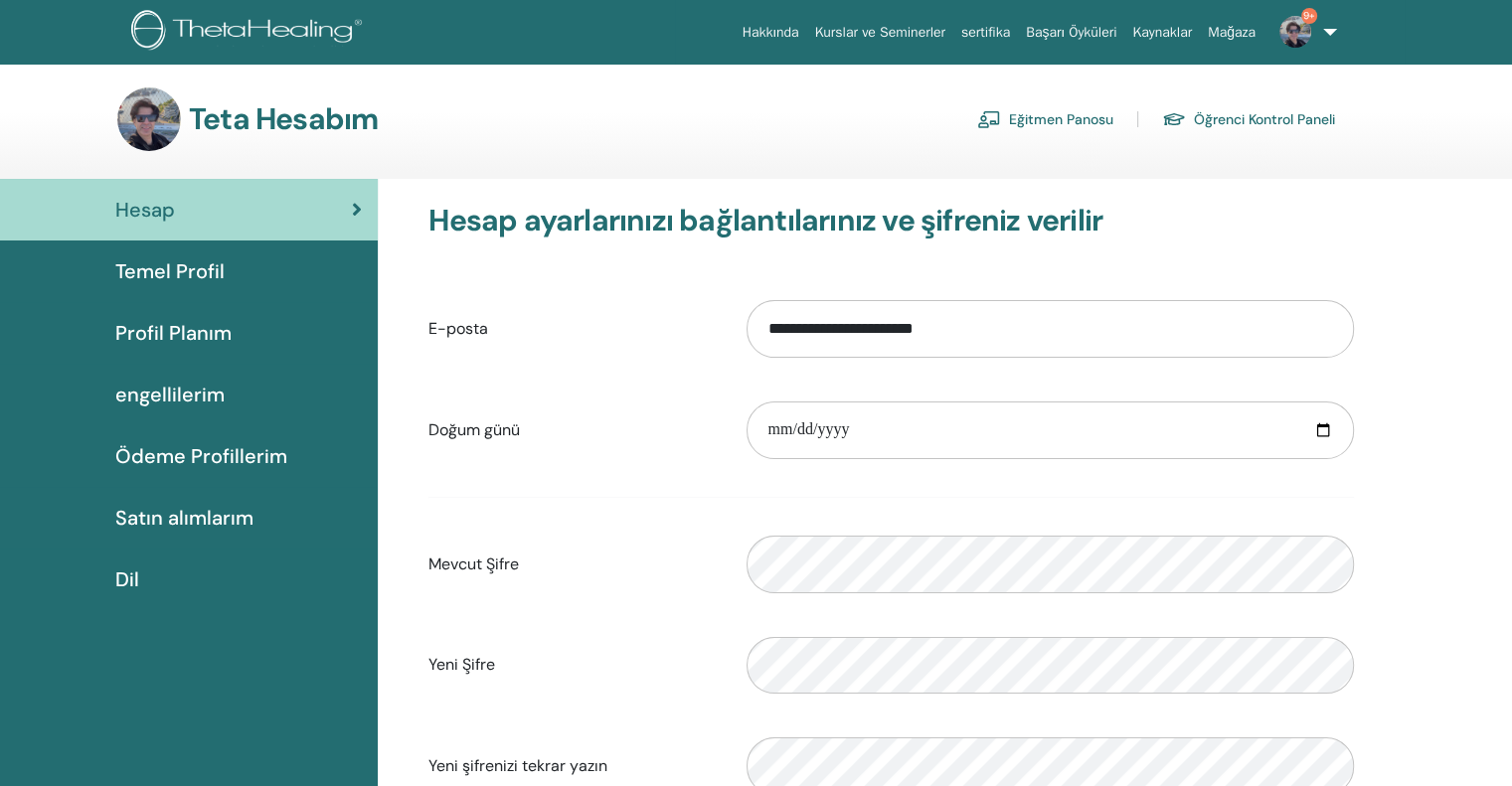 click on "E-posta
[EMAIL]
Lütfen geçerli bir e-posta girin
Doğum günü
[DATE]
Lütfen geçerli bir tarih girin
Mevcut Şifre
Lütfen geçerli bir şifre girin
Yeni Şifre
Doğrulama şifresi uyuşmazlığı
Yeni şifrenizi tekrar yazın
Doğrulama şifresi uyuşmazlığı" at bounding box center (891, 548) 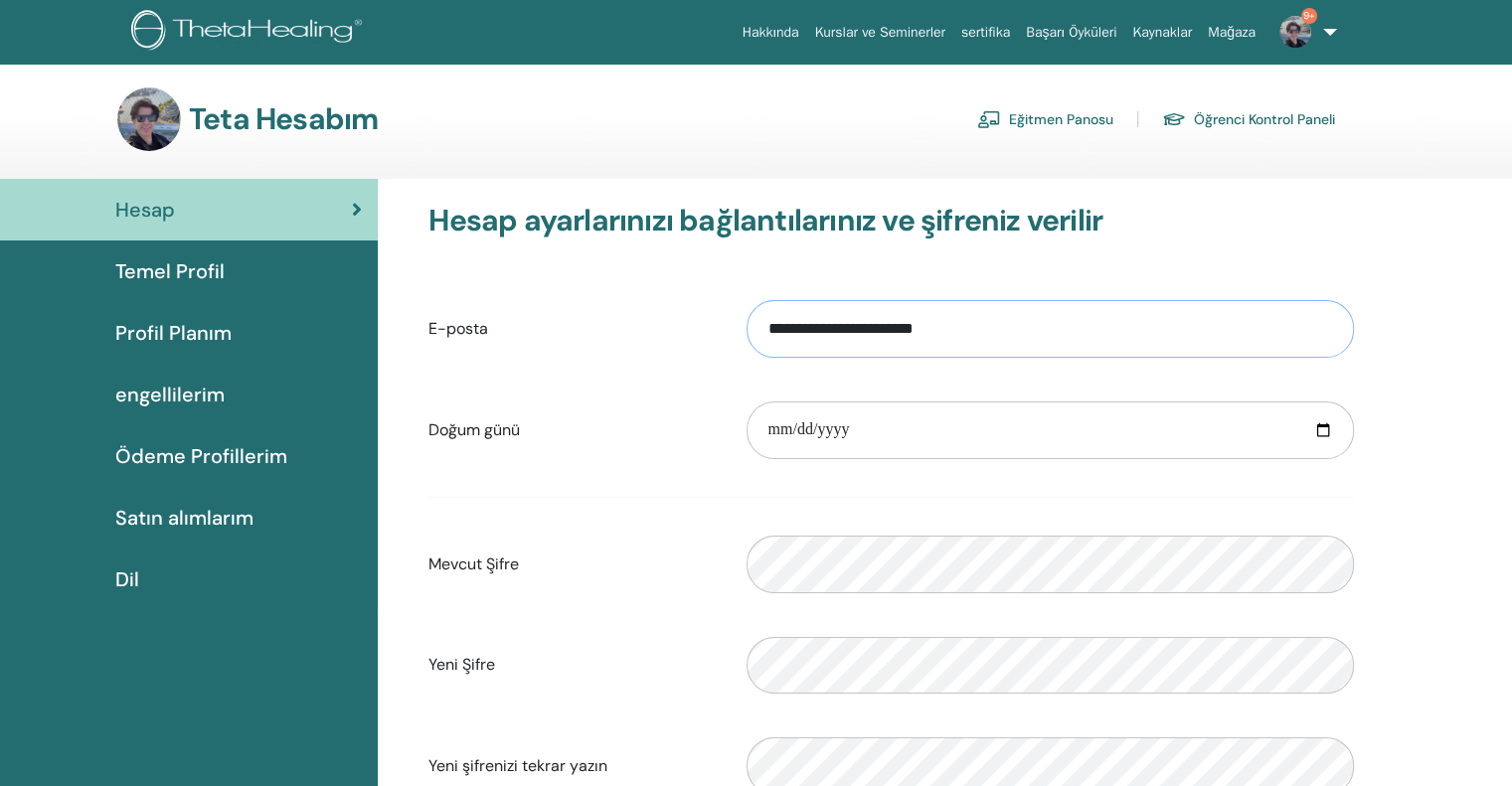 click on "**********" at bounding box center (1050, 329) 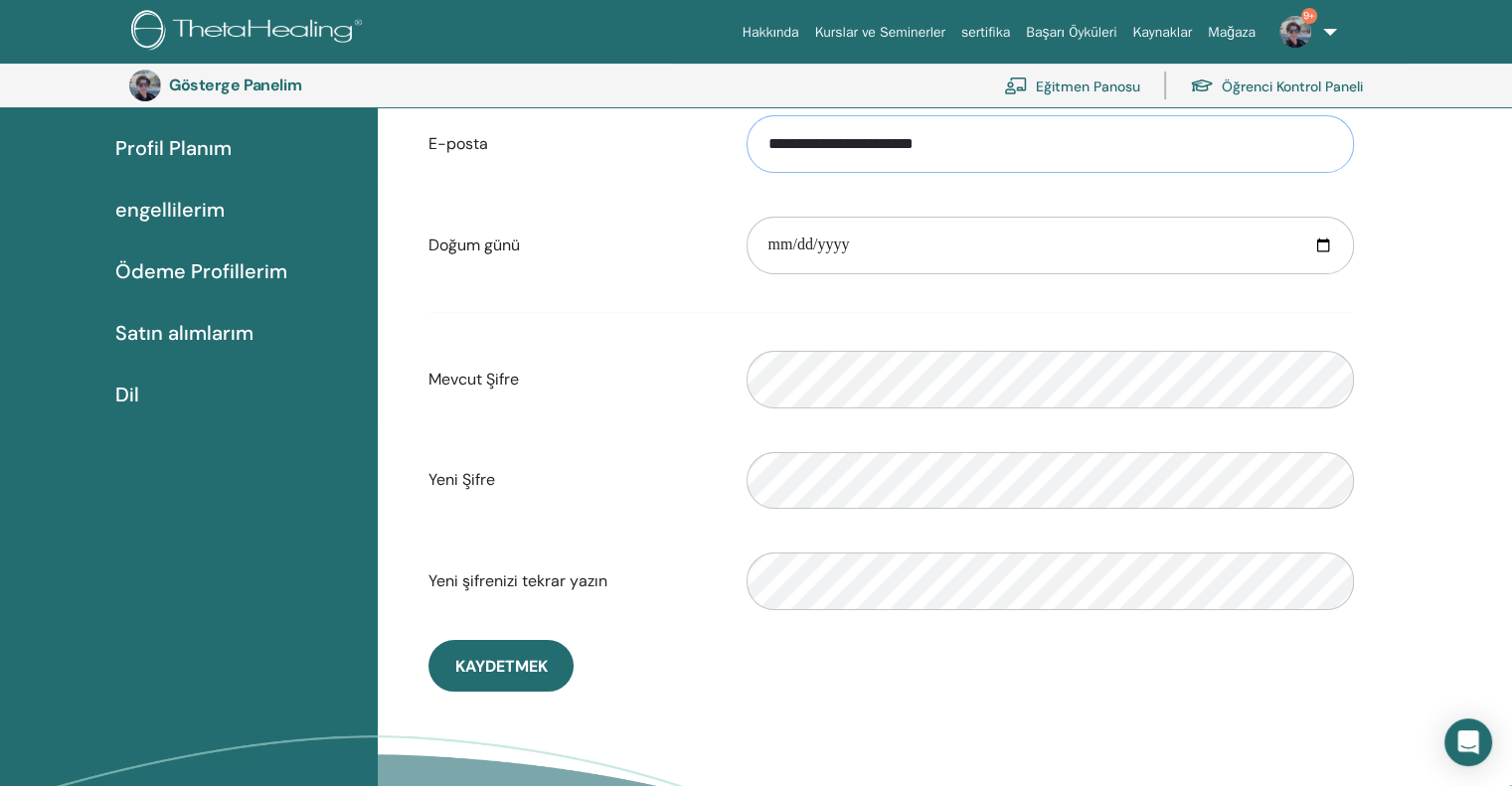 scroll, scrollTop: 242, scrollLeft: 0, axis: vertical 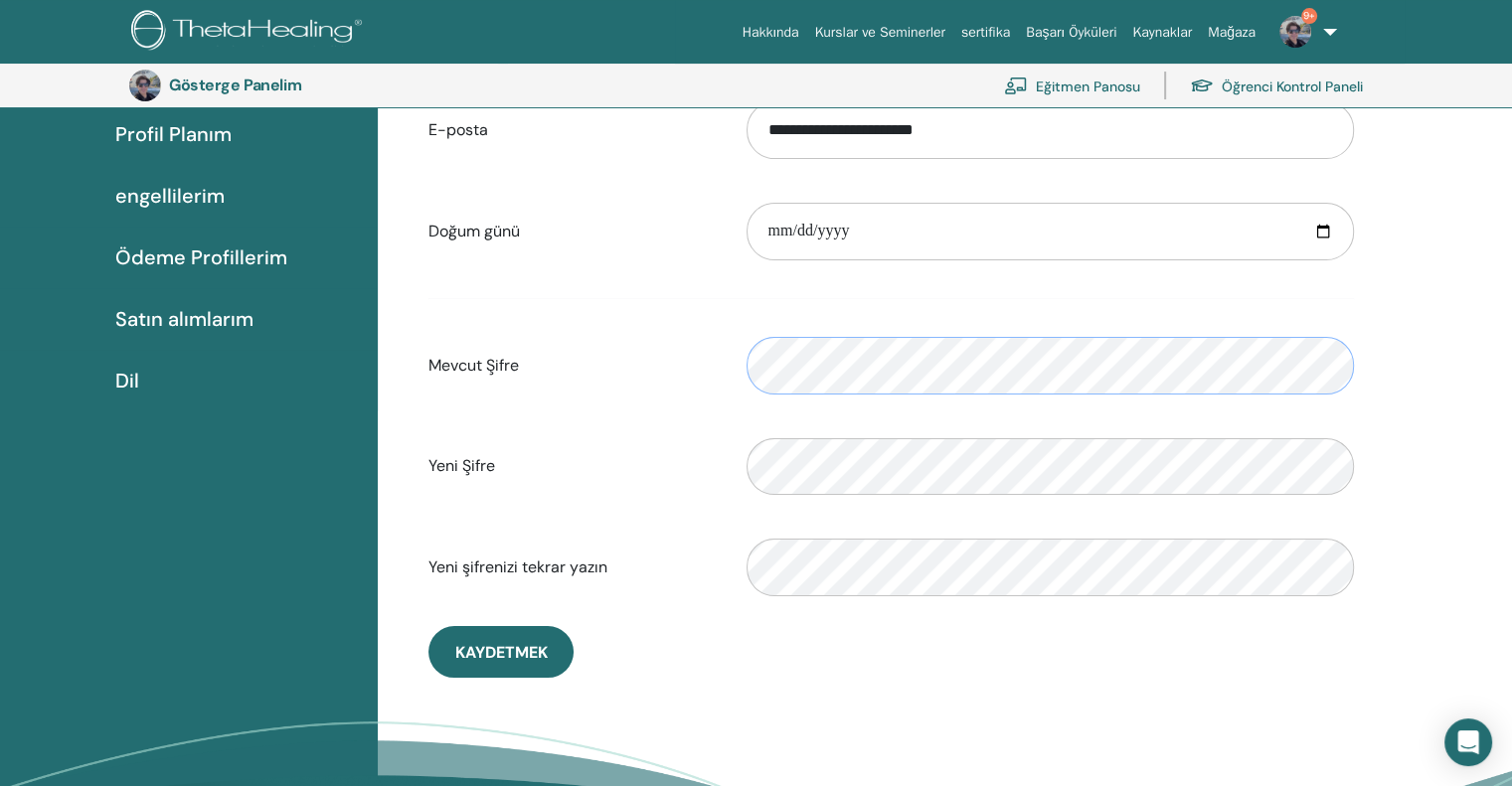 click on "Mevcut Şifre
Lütfen geçerli bir şifre girin" at bounding box center (891, 366) 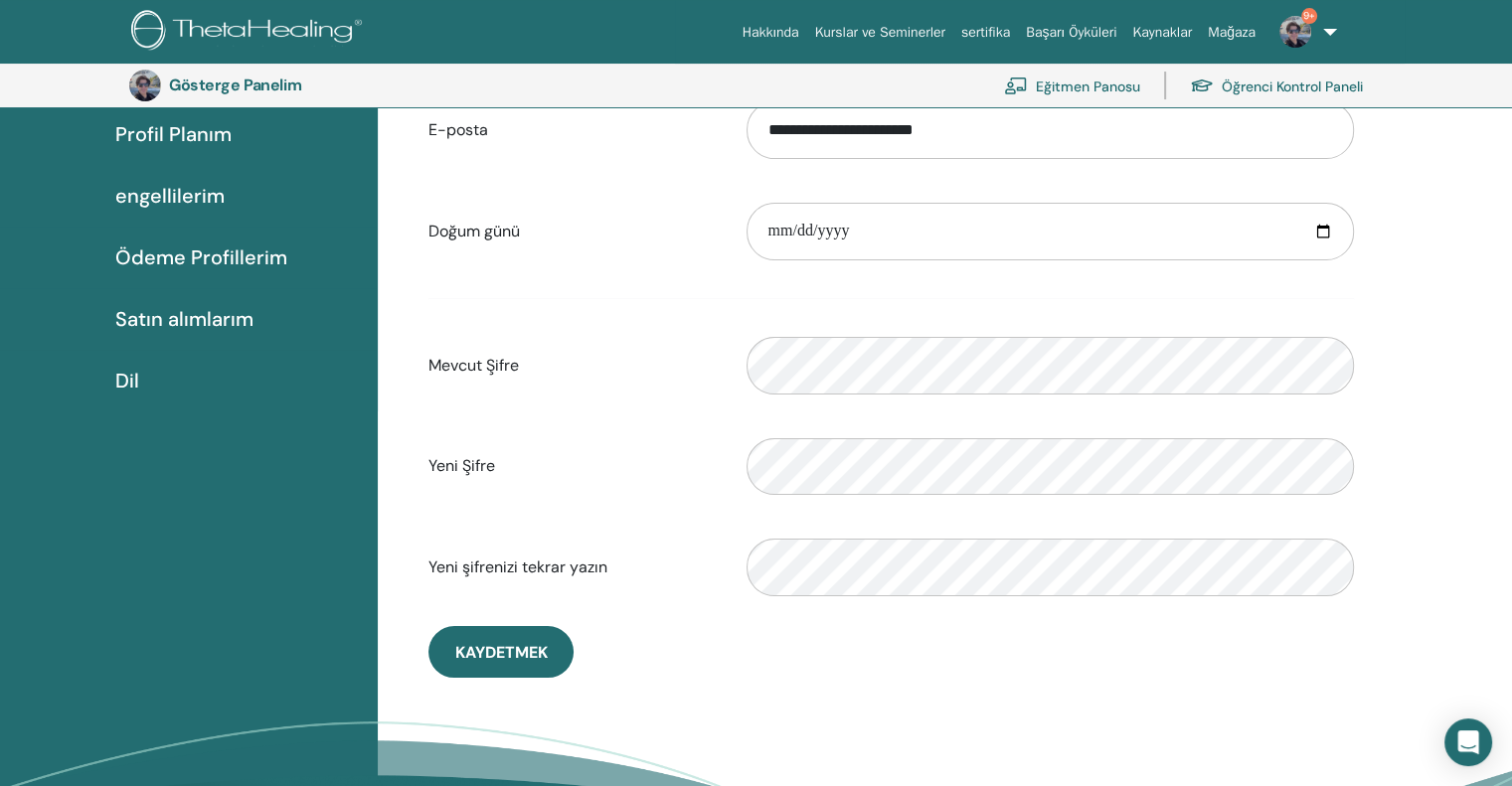 click on "Yeni Şifre
Doğrulama şifresi uyuşmazlığı" at bounding box center (891, 467) 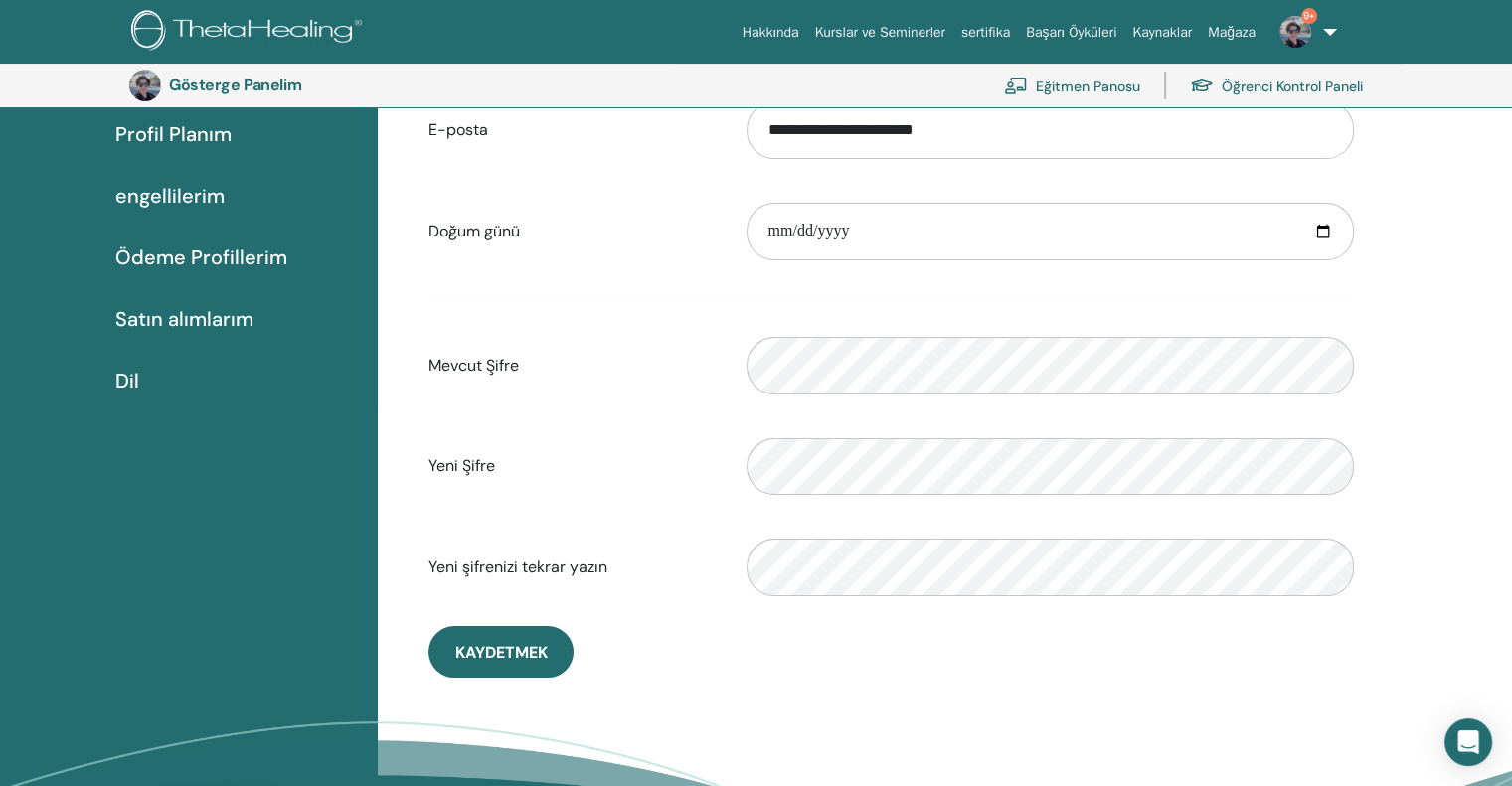 click on "Yeni Şifre
Doğrulama şifresi uyuşmazlığı" at bounding box center [891, 467] 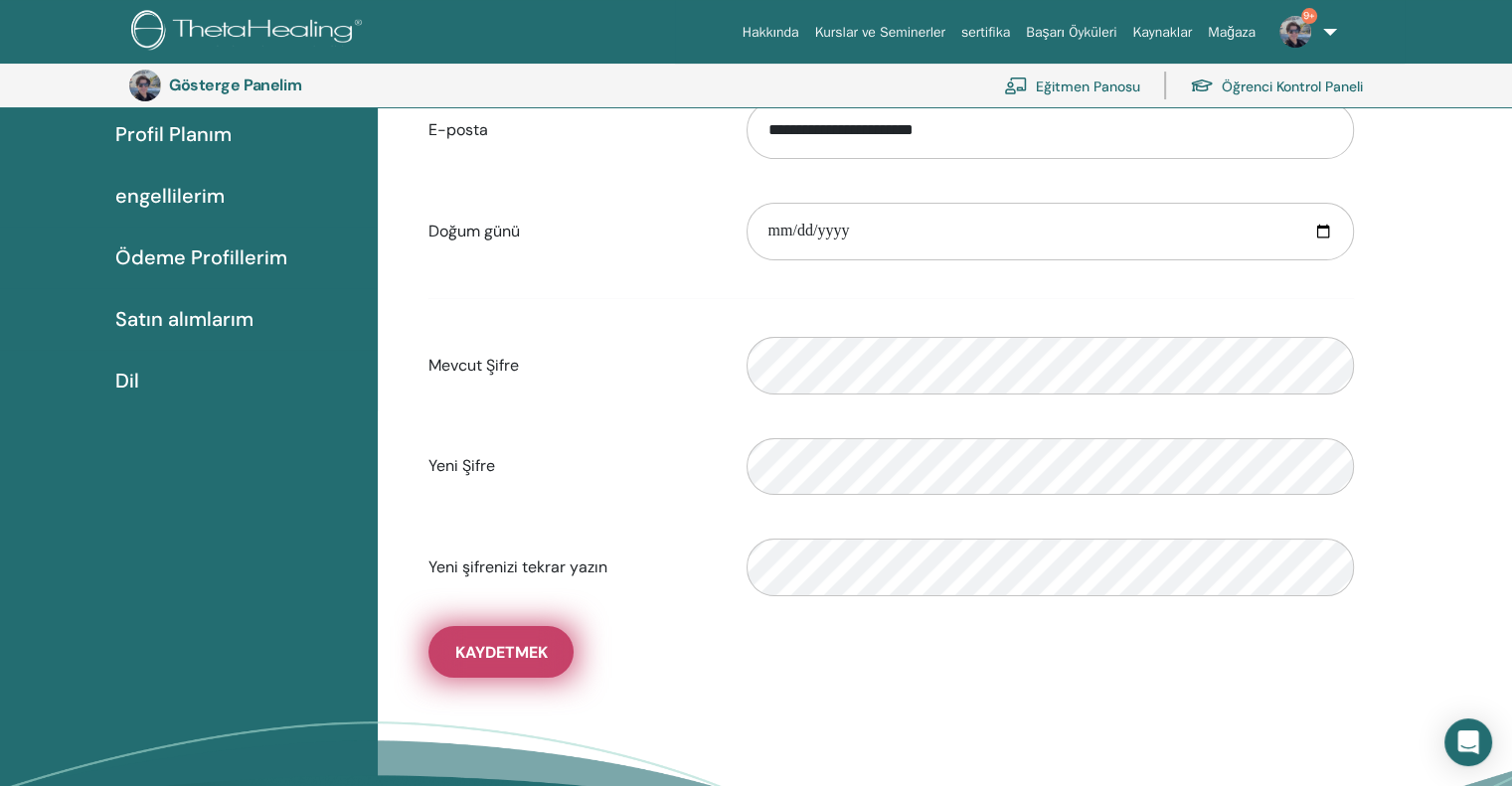 click on "Kaydetmek" at bounding box center (501, 652) 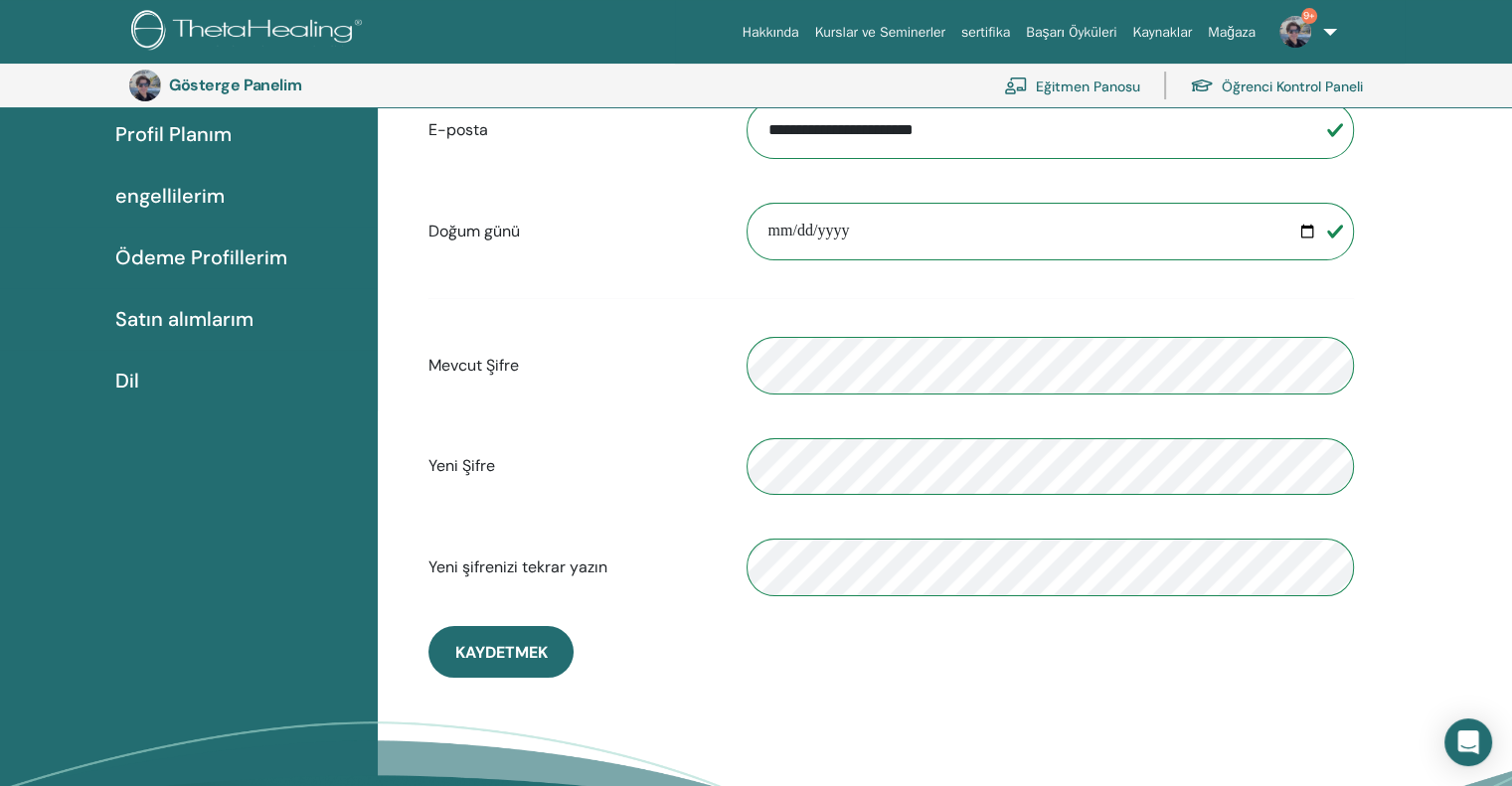 scroll, scrollTop: 0, scrollLeft: 0, axis: both 